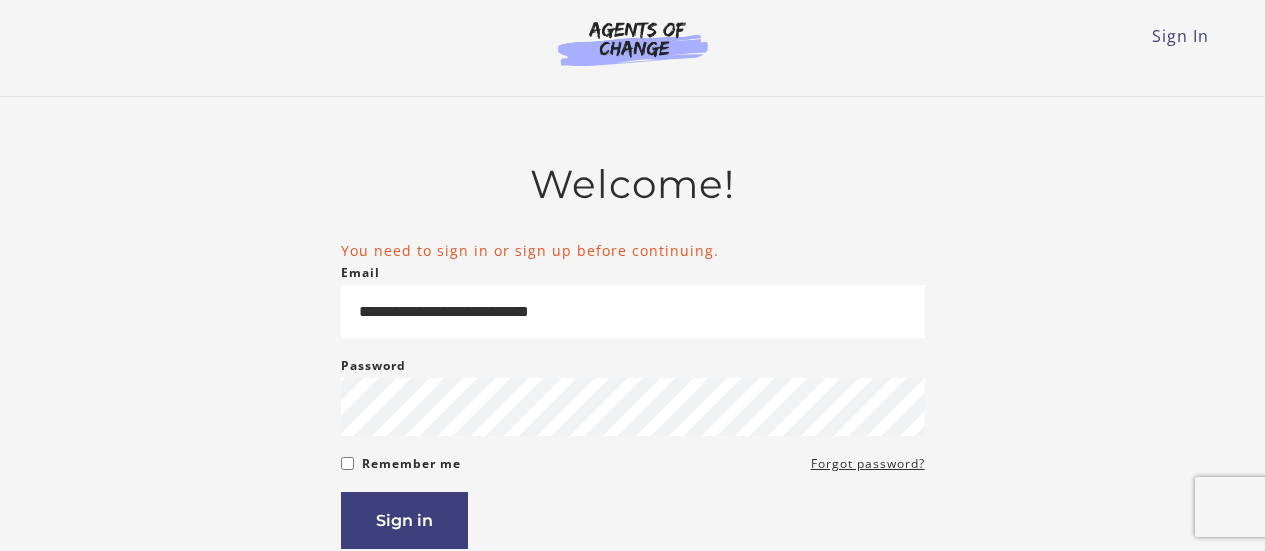 scroll, scrollTop: 0, scrollLeft: 0, axis: both 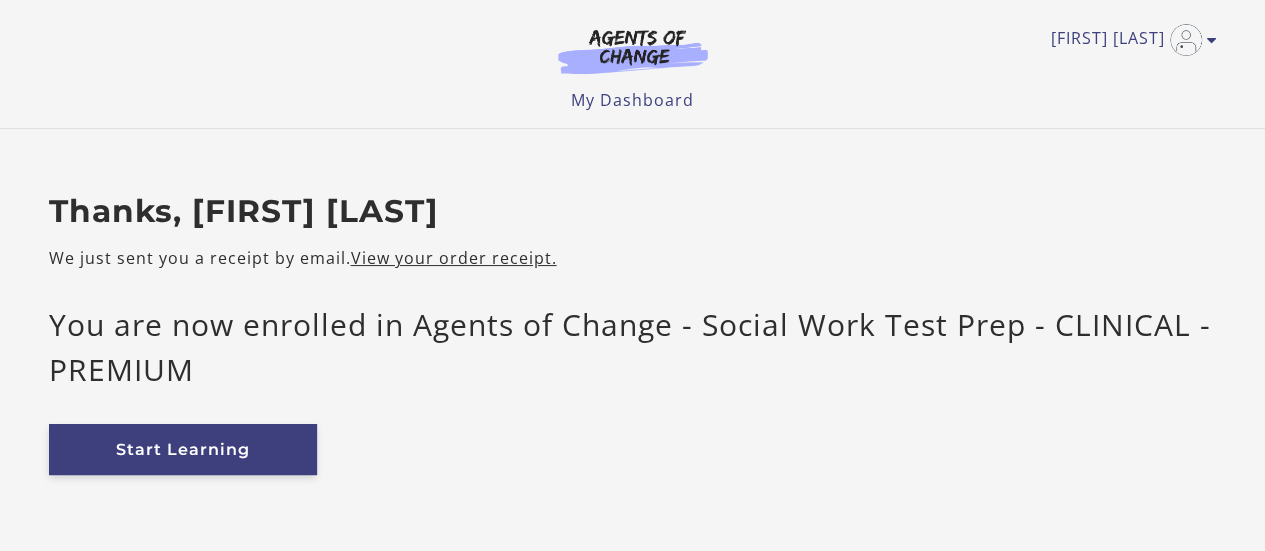 click on "Start Learning" at bounding box center [183, 449] 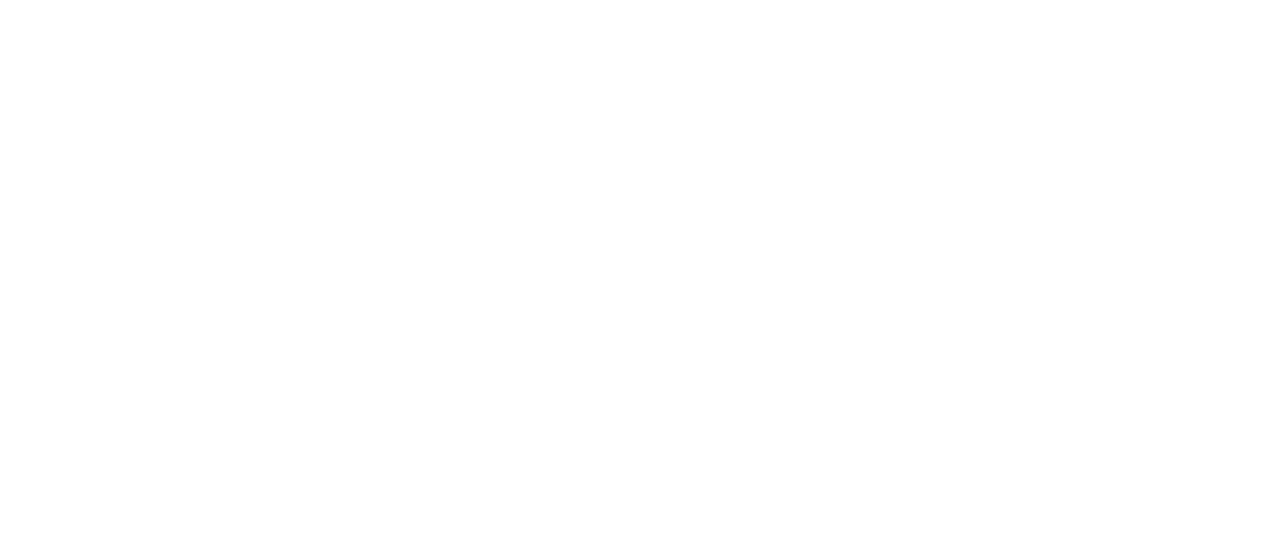 scroll, scrollTop: 0, scrollLeft: 0, axis: both 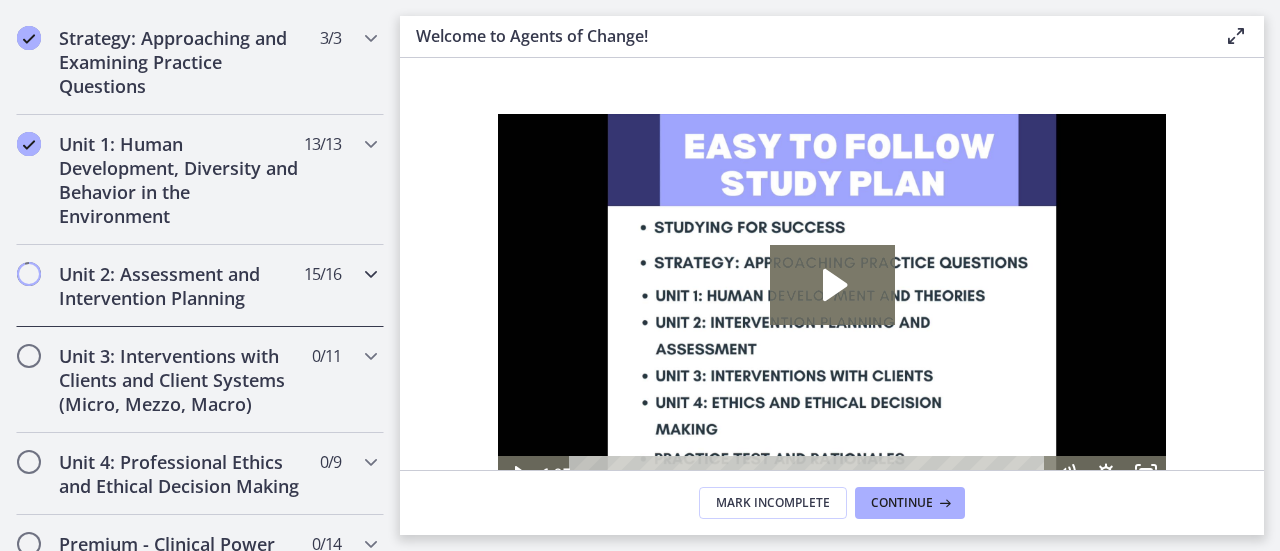 click on "Unit 2: Assessment and Intervention Planning
15  /  16
Completed" at bounding box center [200, 286] 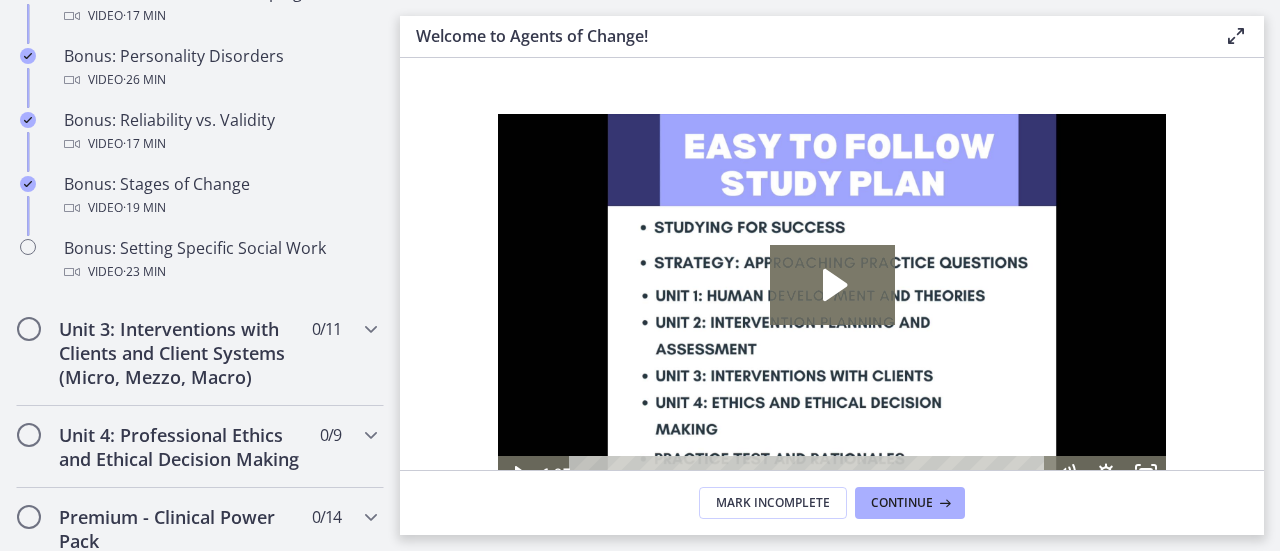 scroll, scrollTop: 1772, scrollLeft: 0, axis: vertical 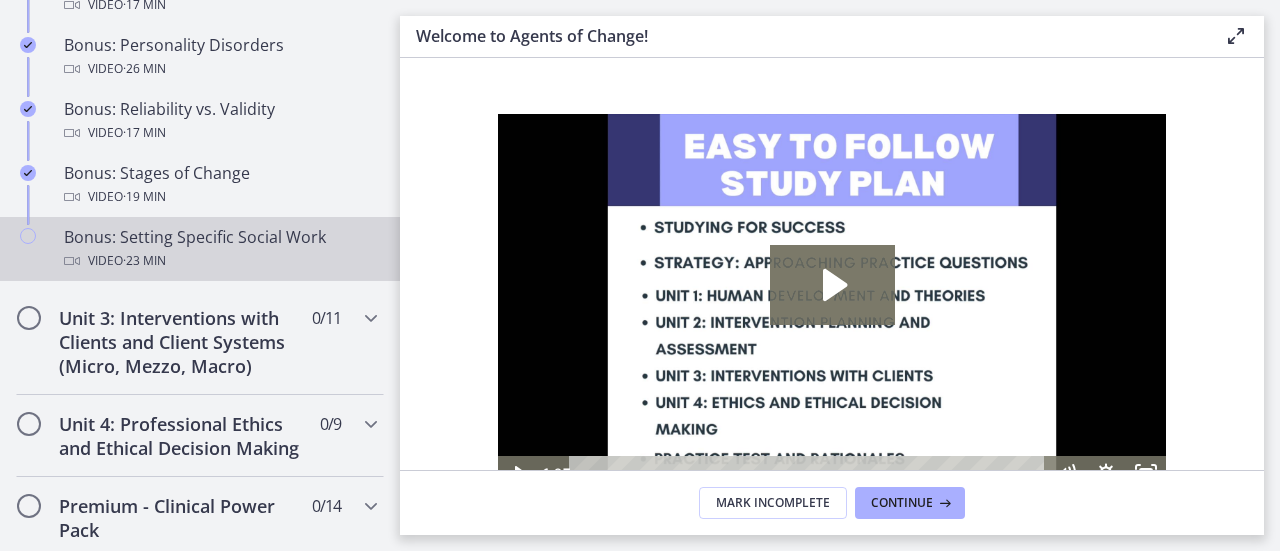 click on "Bonus: Setting Specific Social Work
Video
·  23 min" at bounding box center [220, 249] 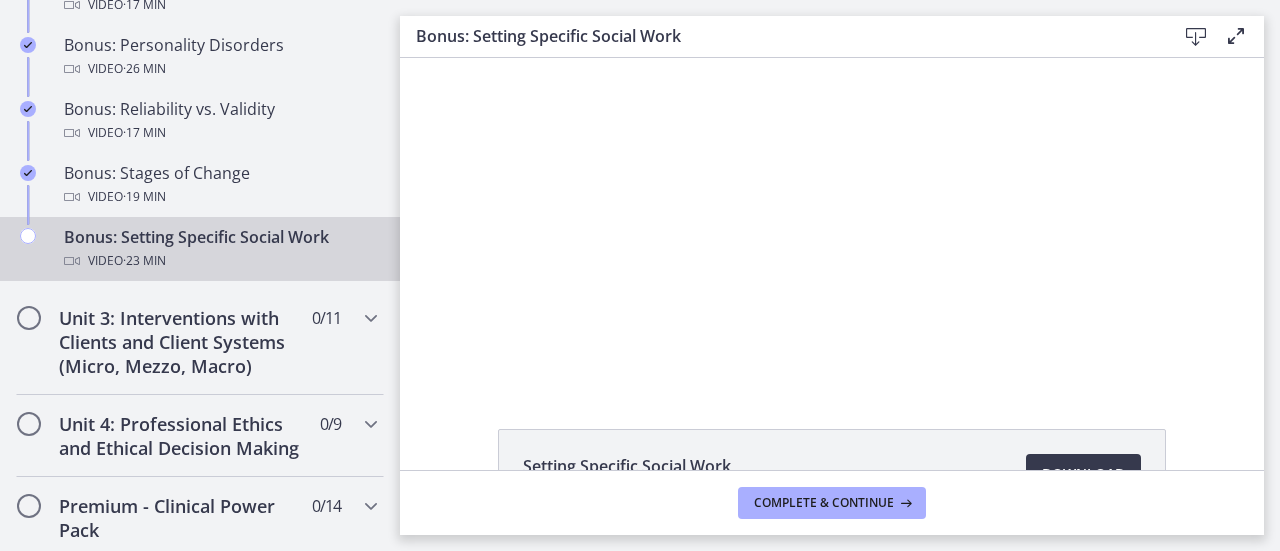 scroll, scrollTop: 0, scrollLeft: 0, axis: both 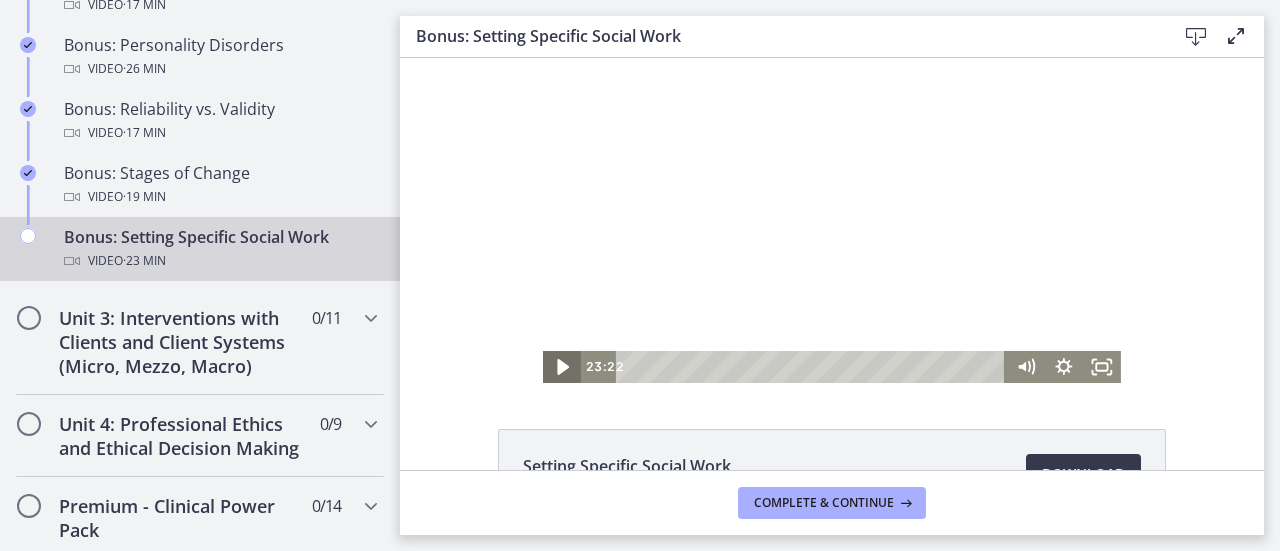 click 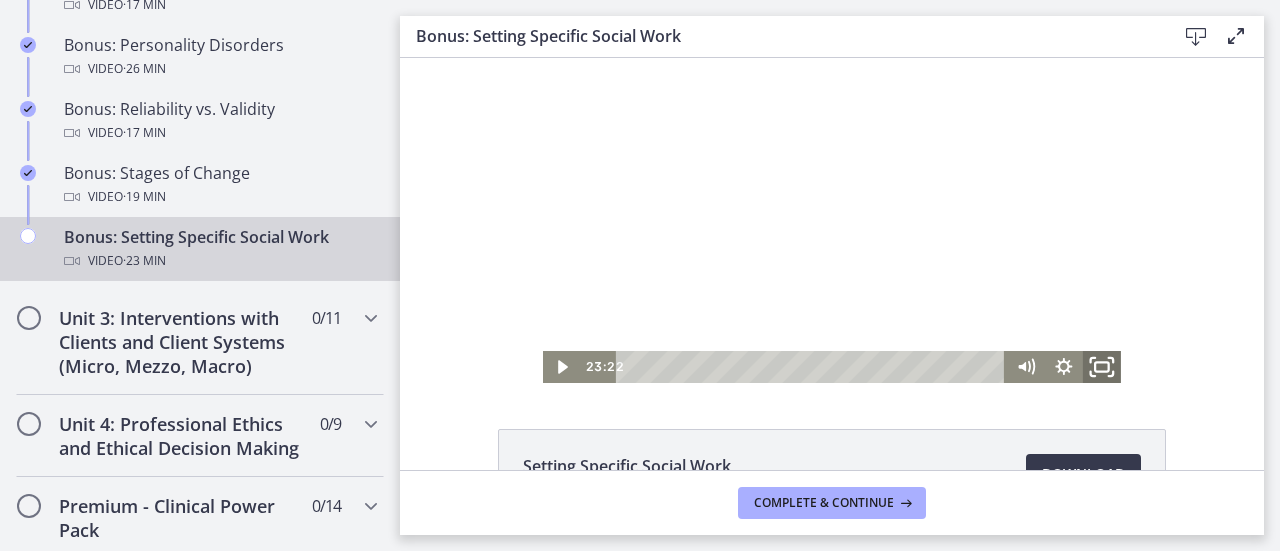 click 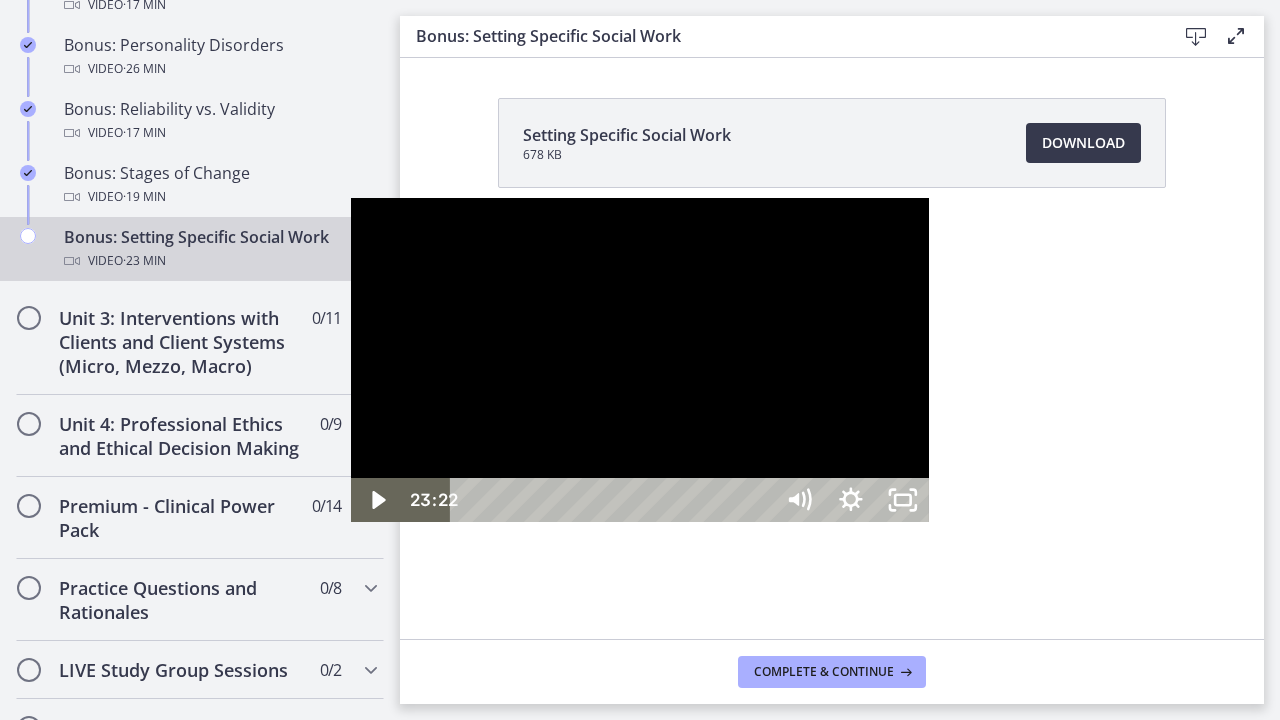 click at bounding box center (640, 360) 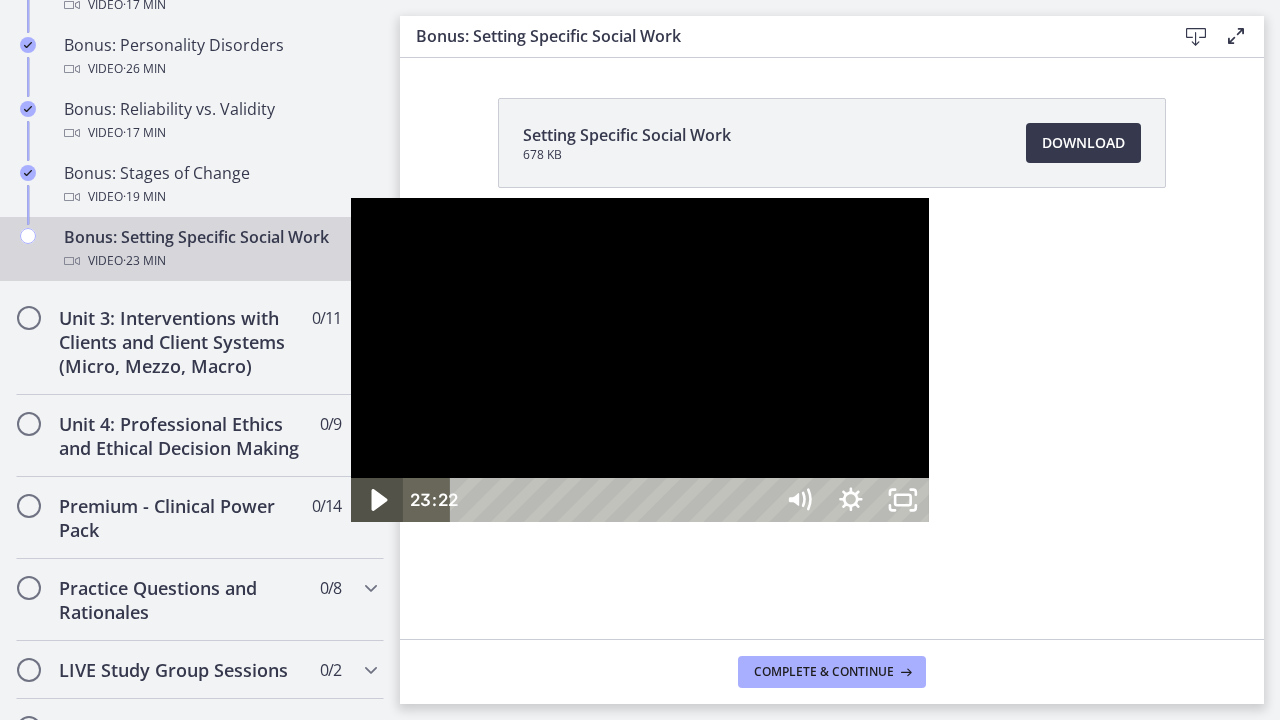 click 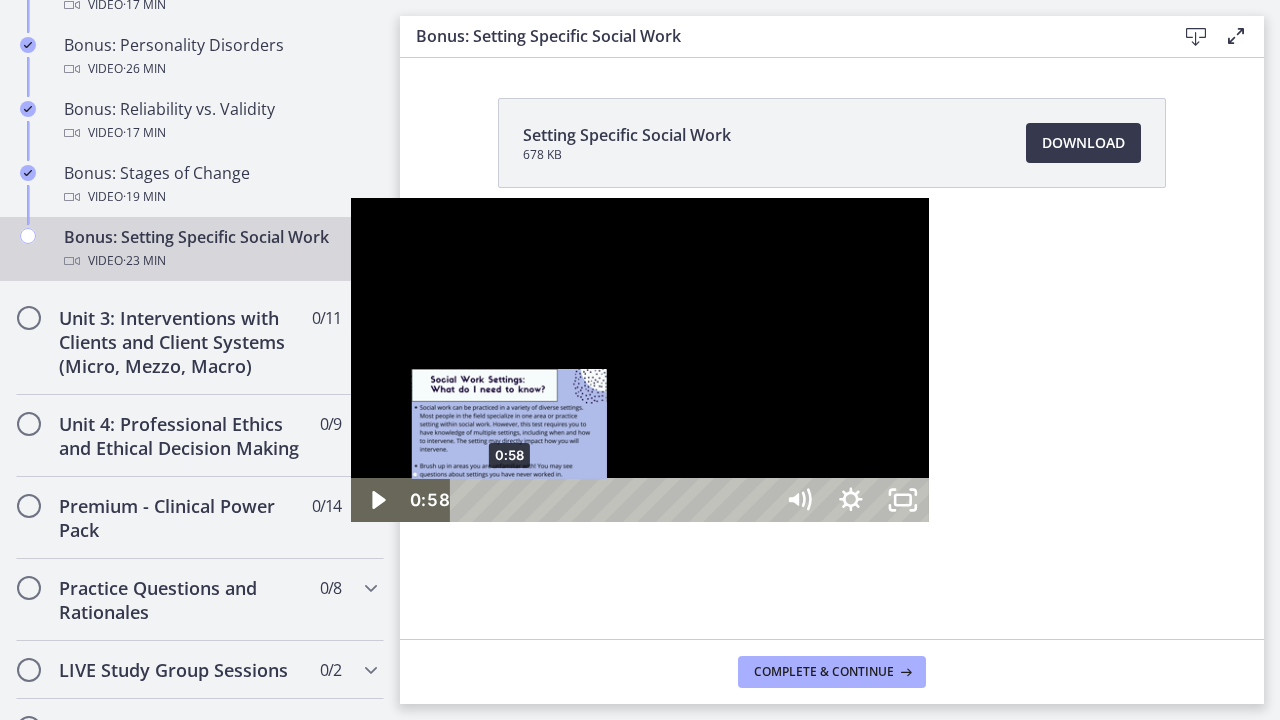 click on "0:58" at bounding box center (614, 500) 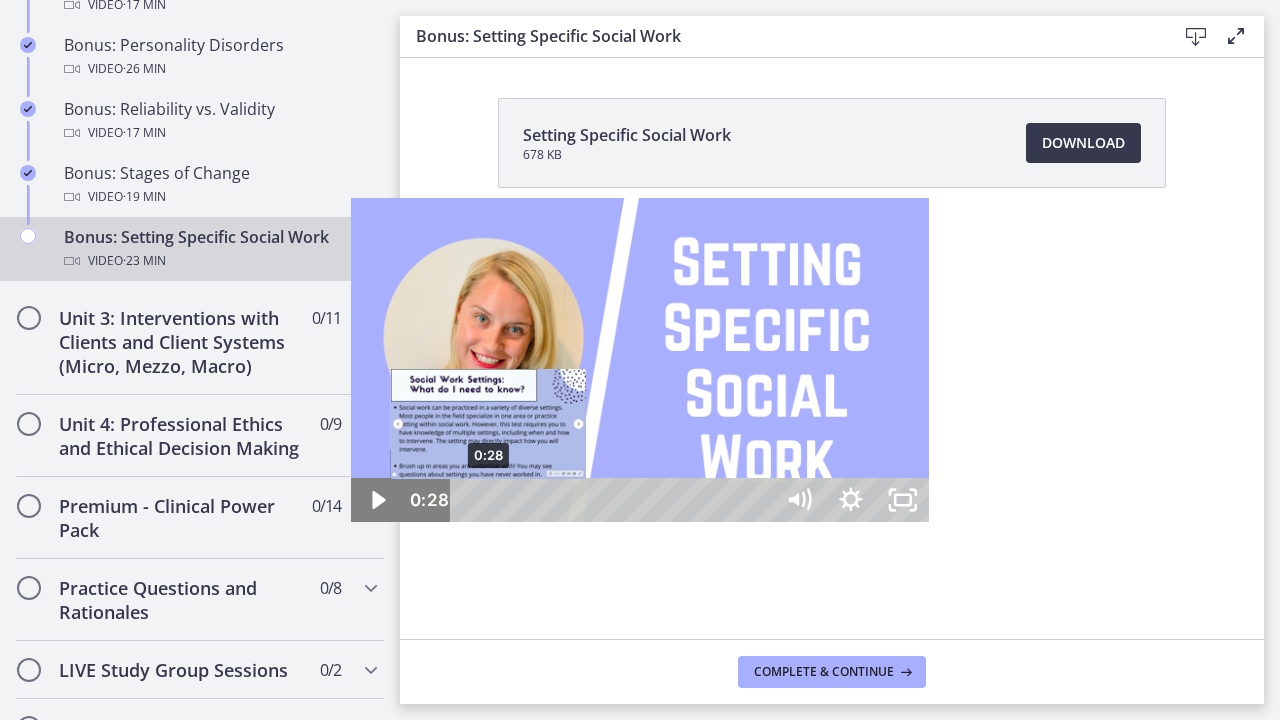 click on "0:28" at bounding box center (614, 500) 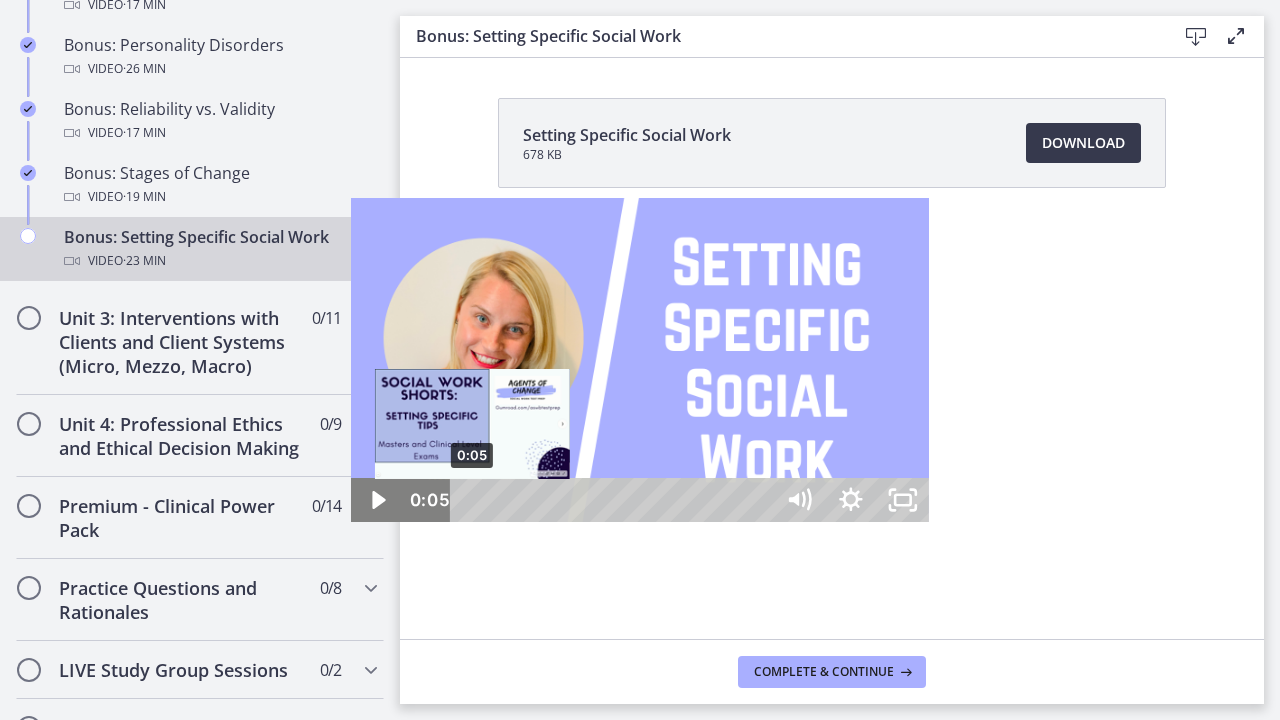 click on "0:05" at bounding box center [614, 500] 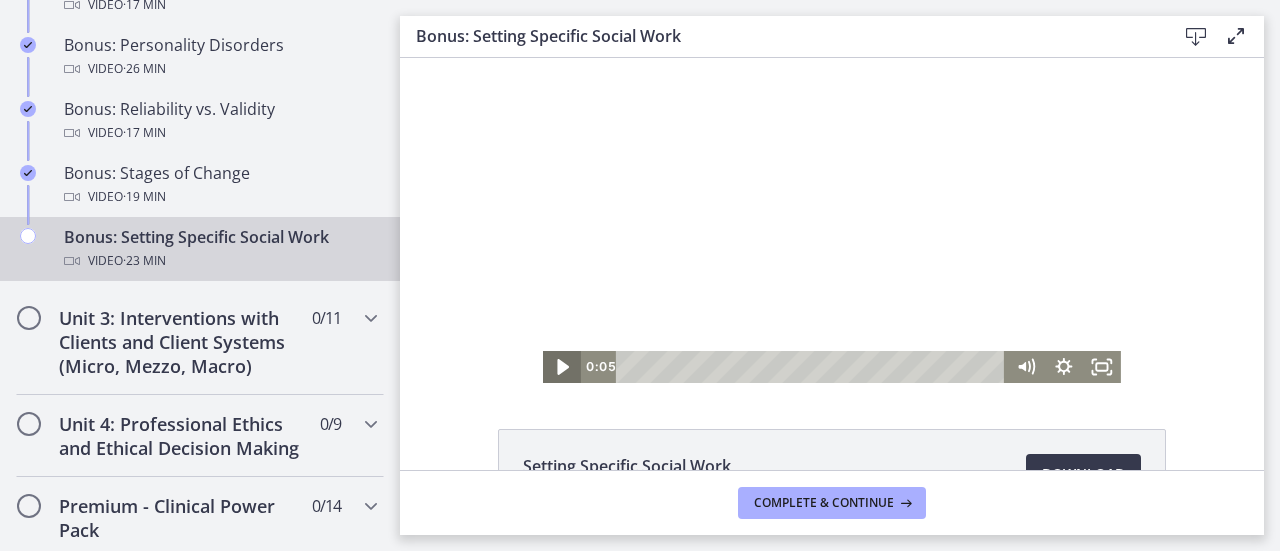 click 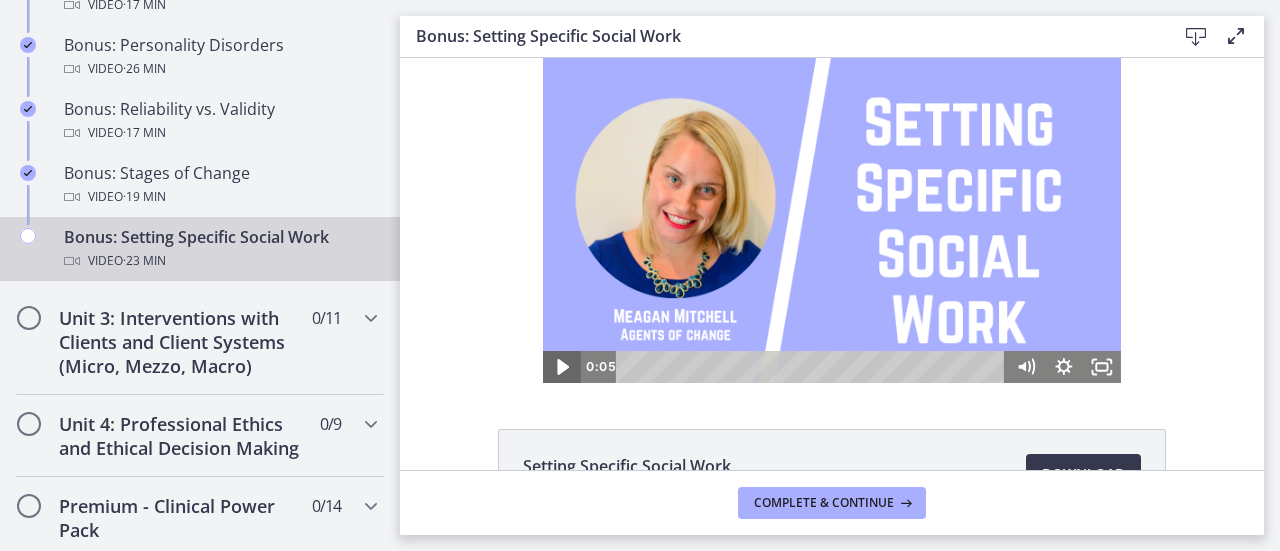 click 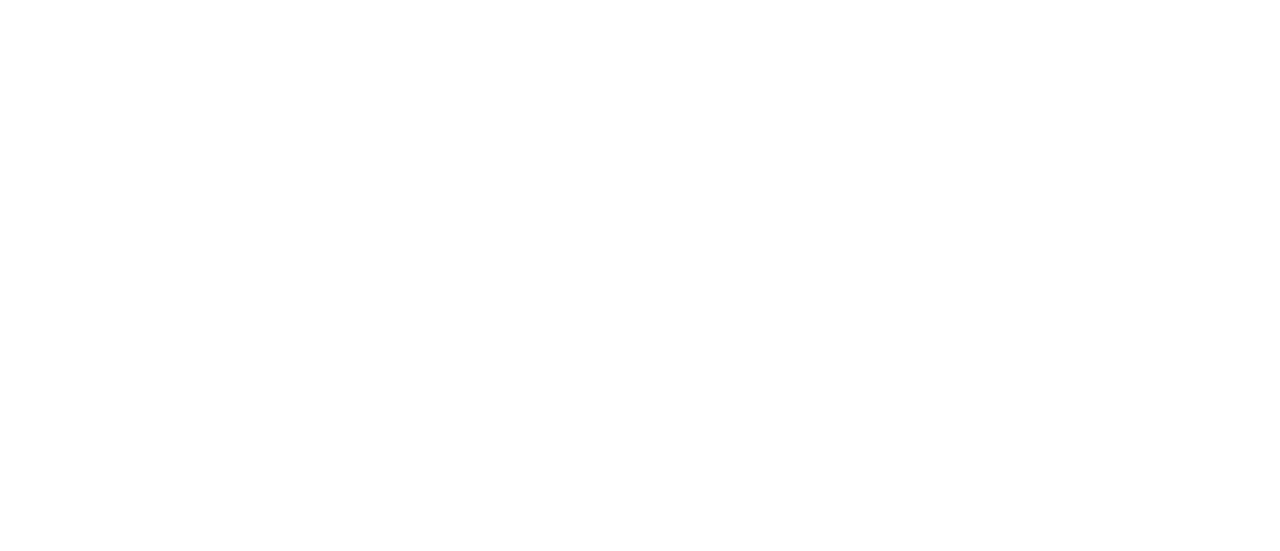 scroll, scrollTop: 0, scrollLeft: 0, axis: both 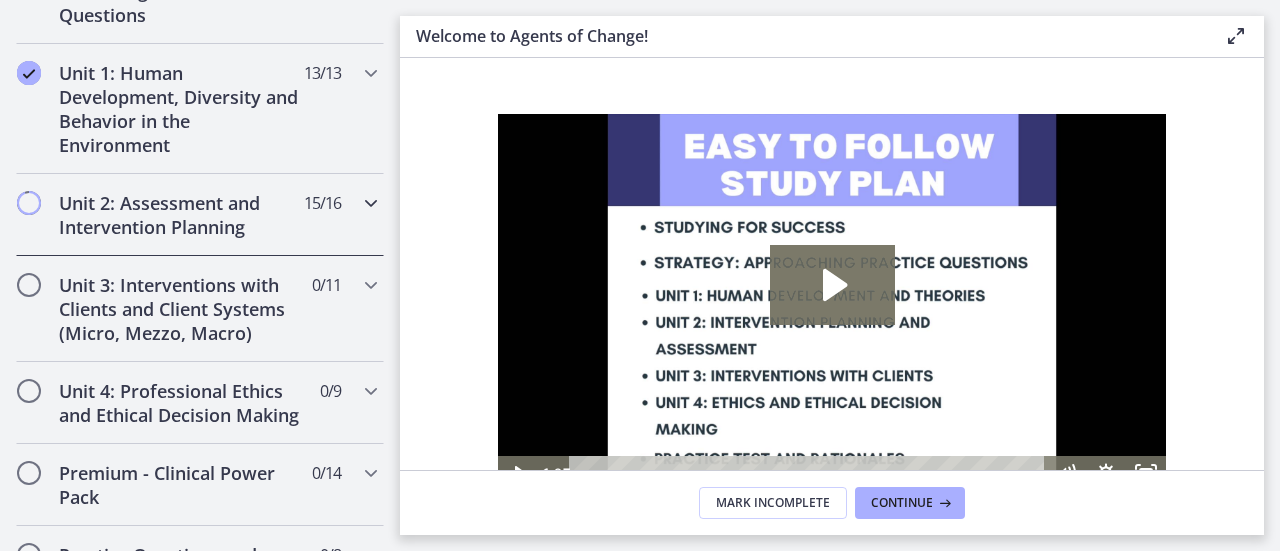 click on "Unit 2: Assessment and Intervention Planning
15  /  16
Completed" at bounding box center [200, 215] 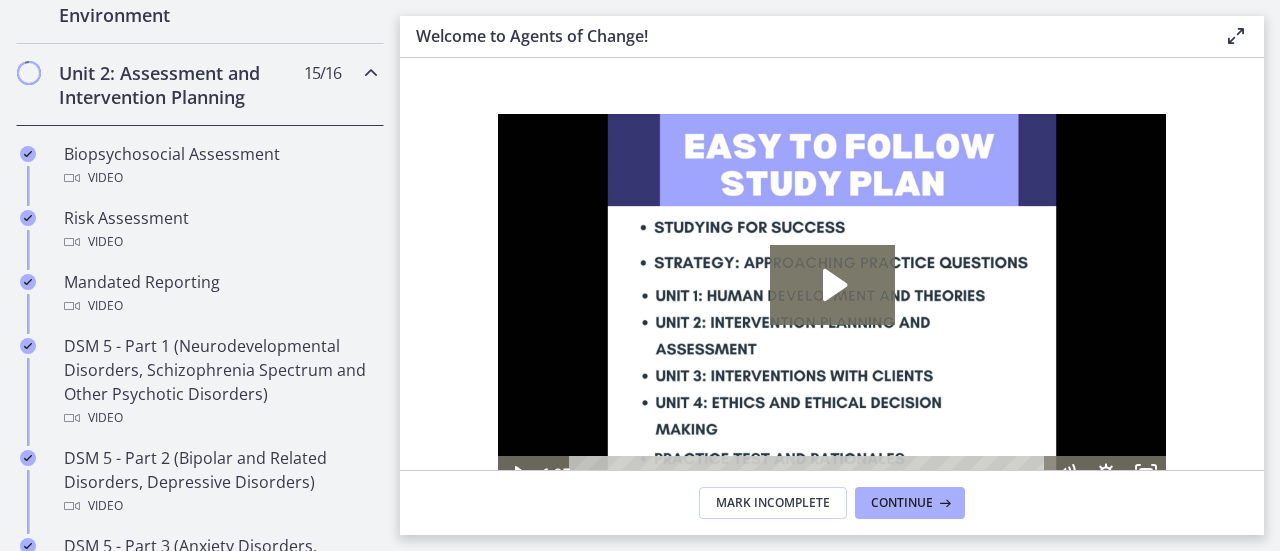 scroll, scrollTop: 525, scrollLeft: 0, axis: vertical 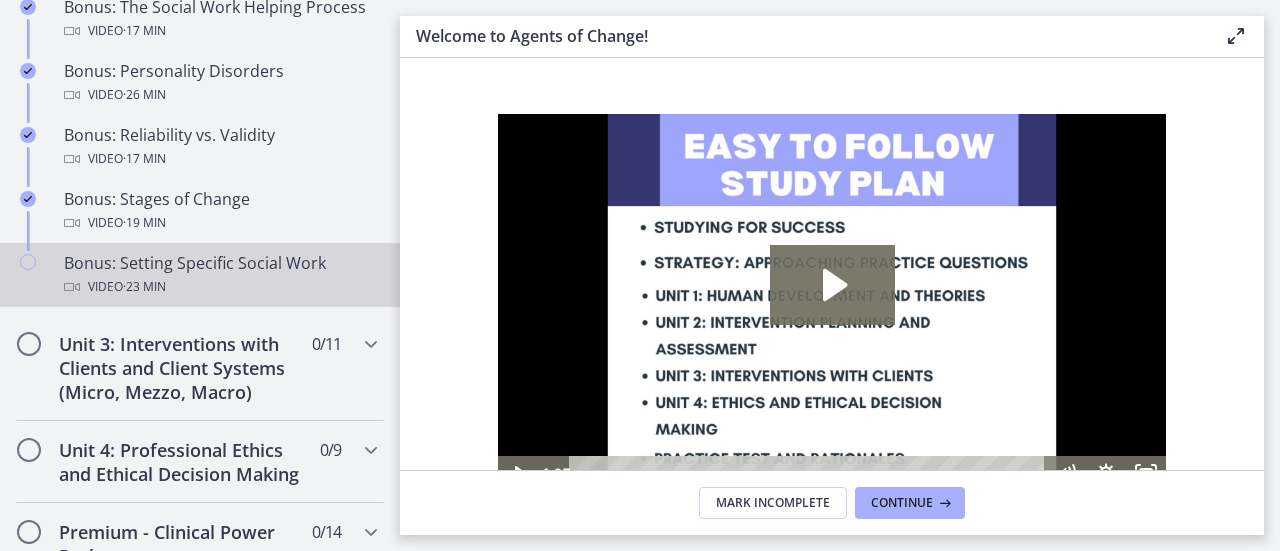click on "Video
·  23 min" at bounding box center [220, 287] 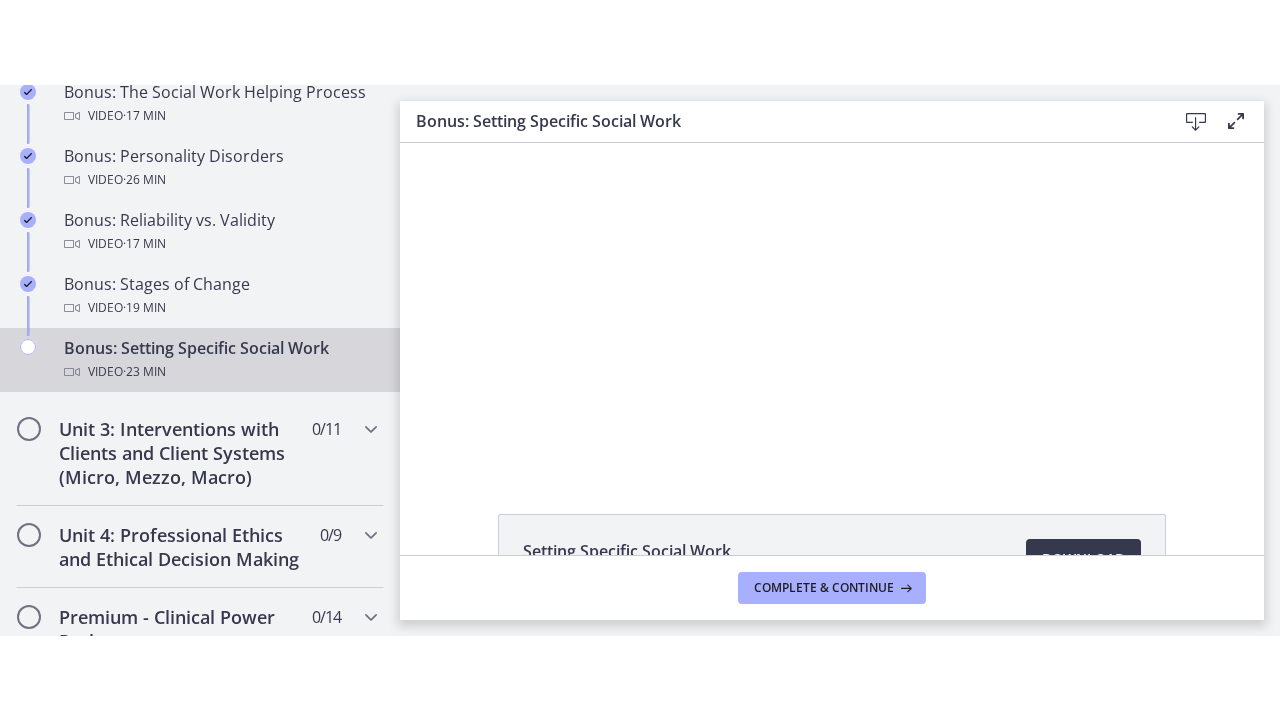 scroll, scrollTop: 0, scrollLeft: 0, axis: both 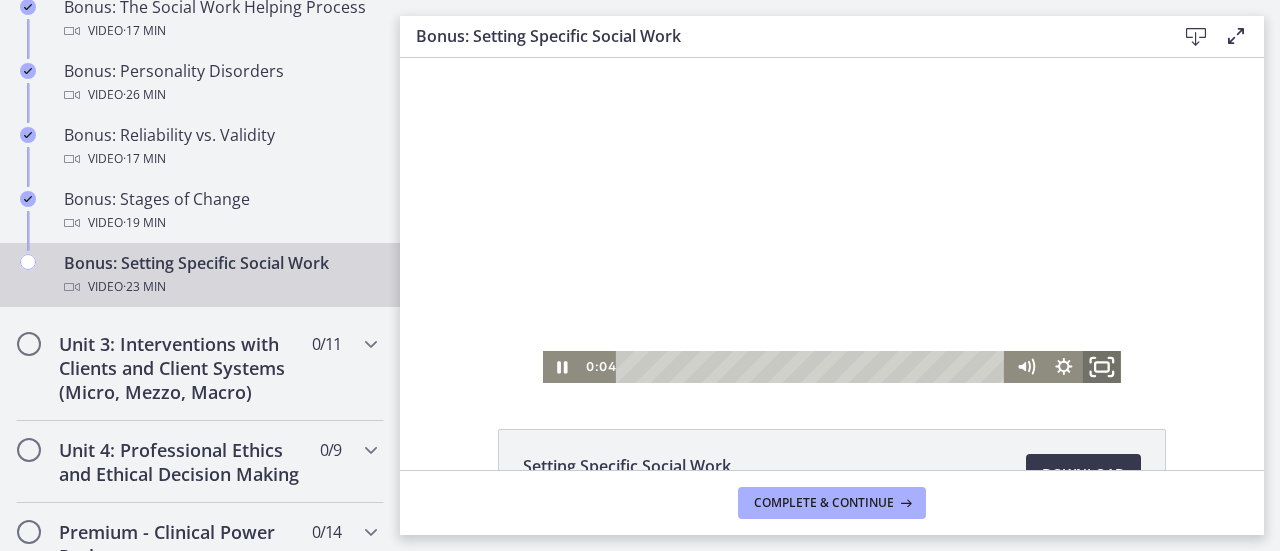 click 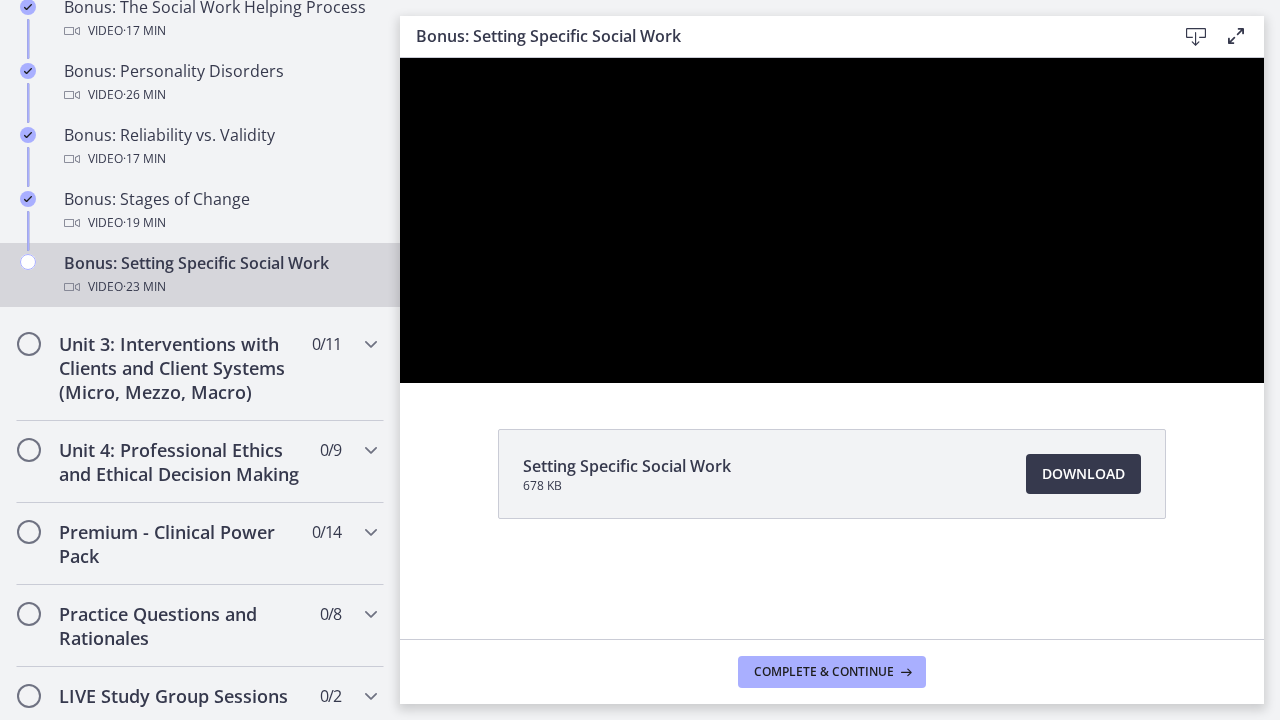 click at bounding box center (832, 220) 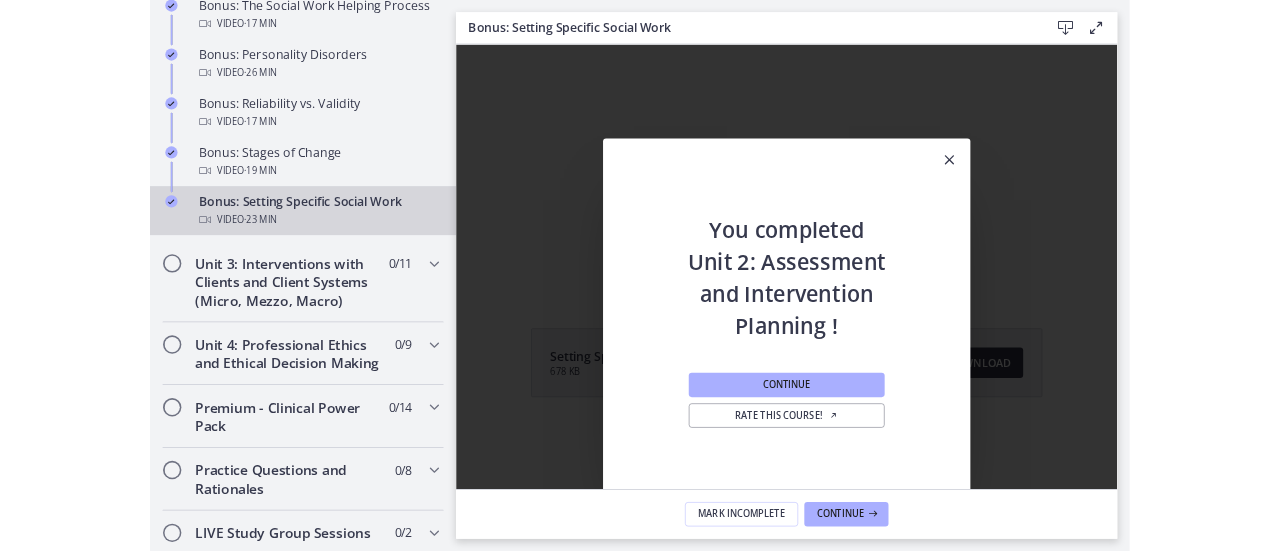 scroll, scrollTop: 0, scrollLeft: 0, axis: both 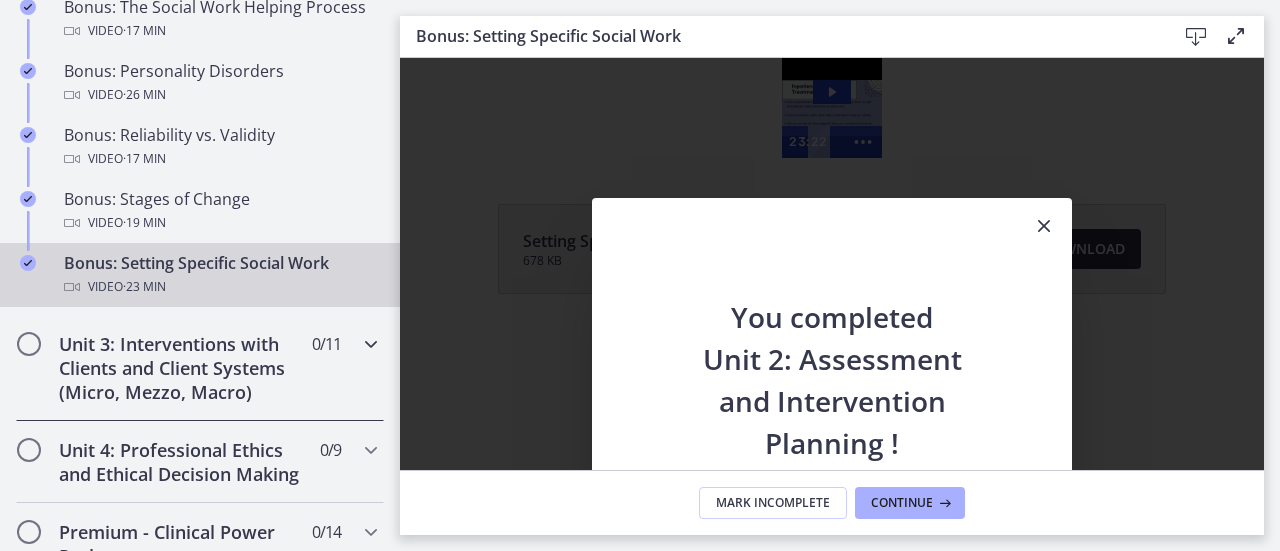 click on "Unit 3: Interventions with Clients and Client Systems (Micro, Mezzo, Macro)
0  /  11
Completed" at bounding box center [200, 368] 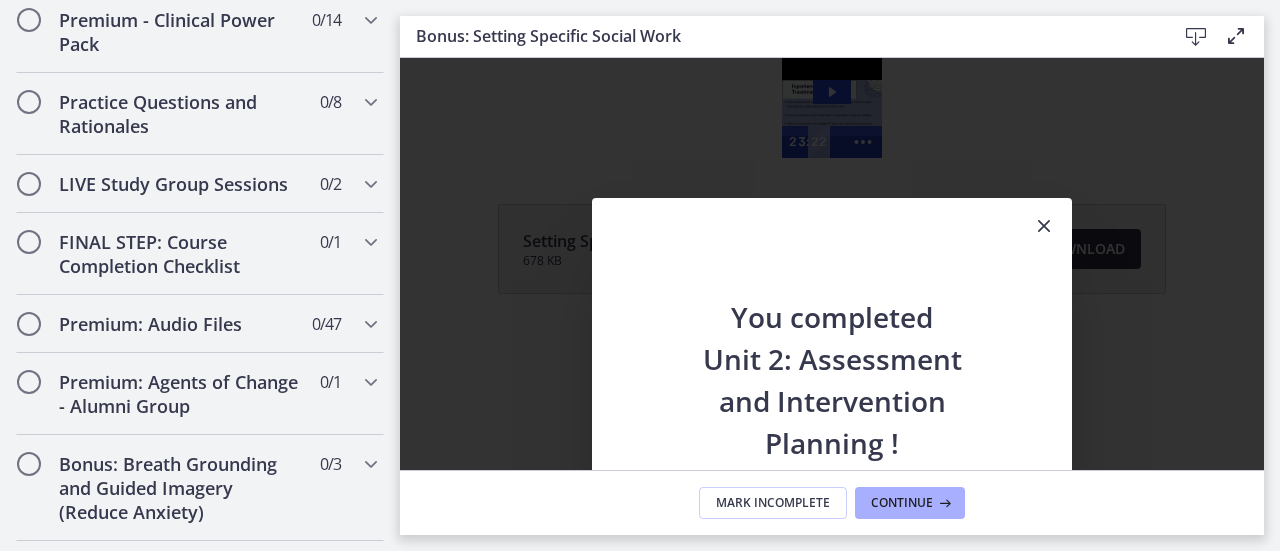 scroll, scrollTop: 1749, scrollLeft: 0, axis: vertical 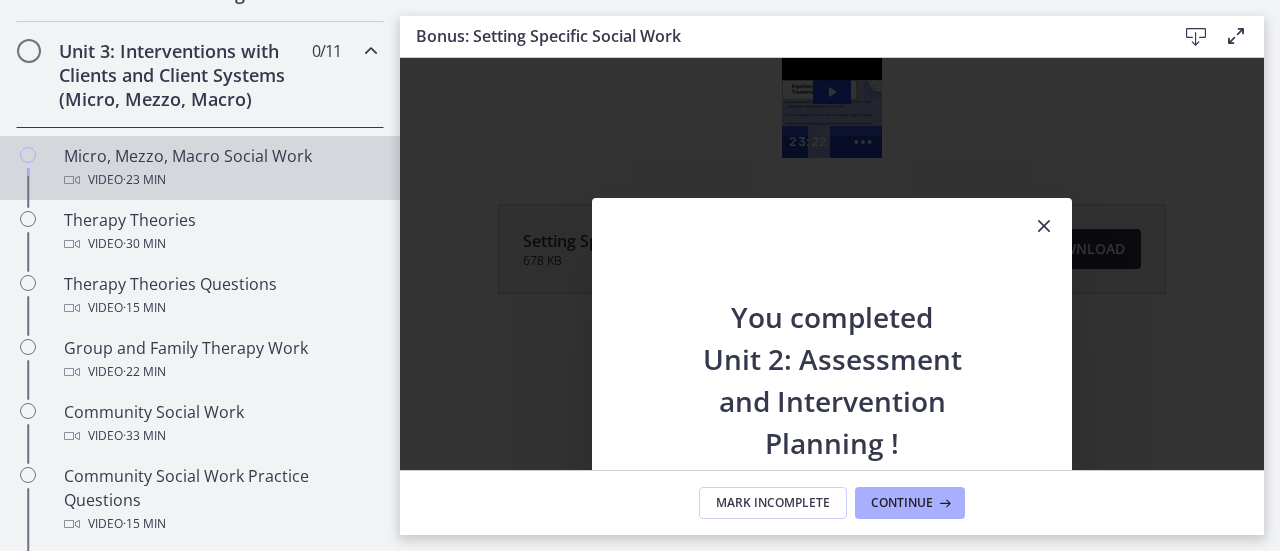 click on "Micro, Mezzo, Macro Social Work
Video
·  23 min" at bounding box center [220, 168] 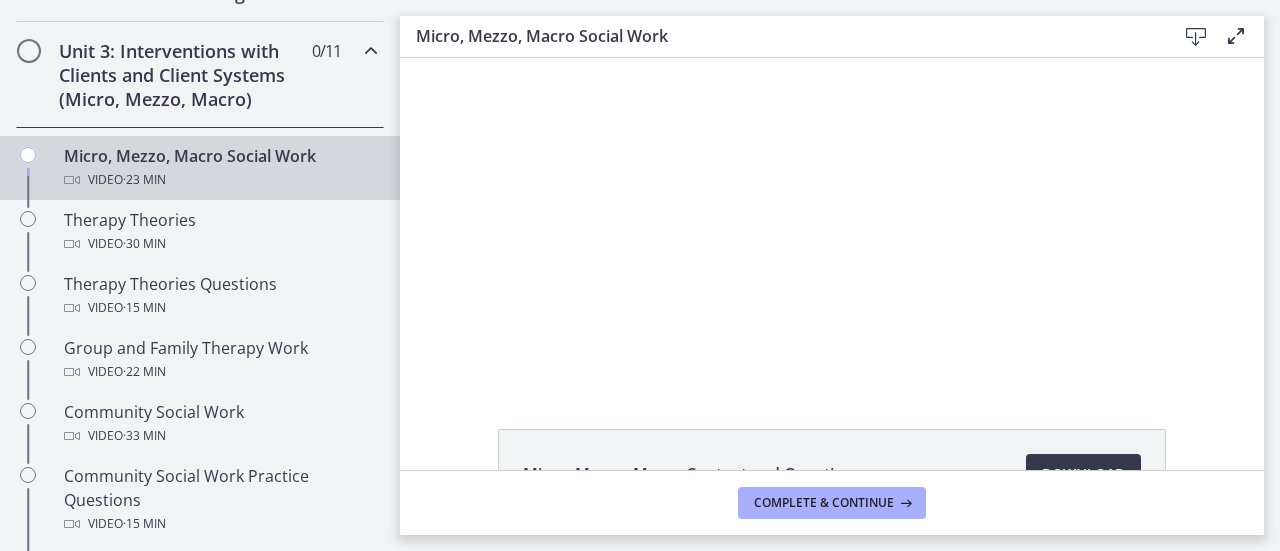 scroll, scrollTop: 0, scrollLeft: 0, axis: both 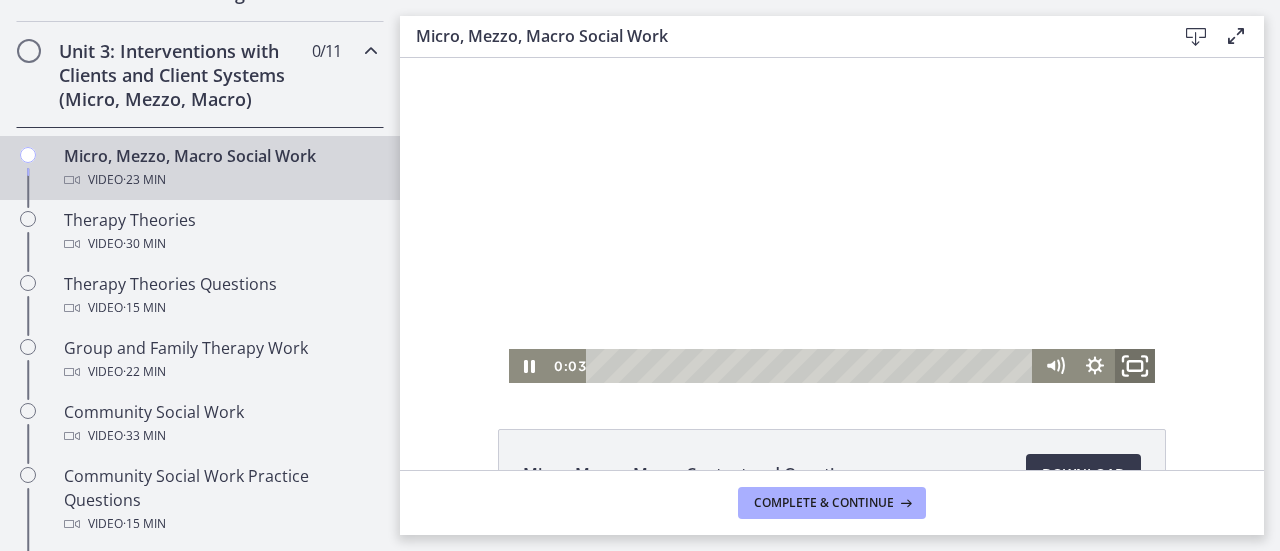 click 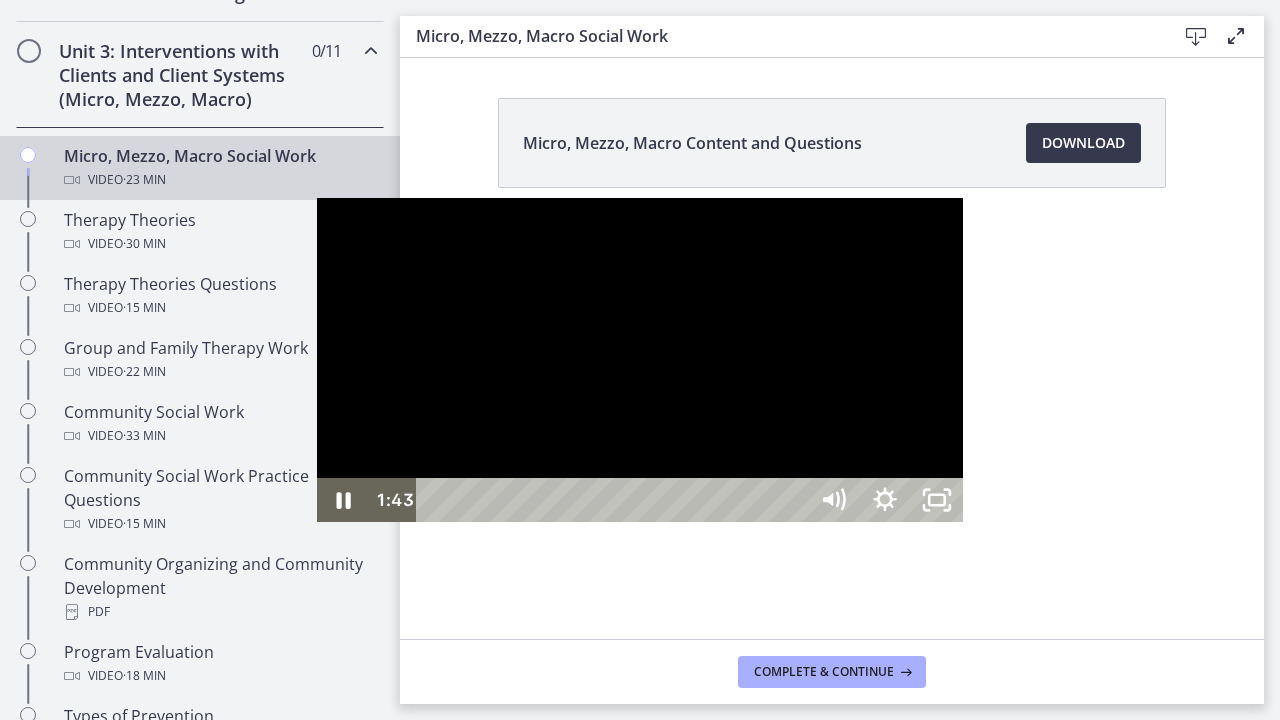 click at bounding box center [640, 360] 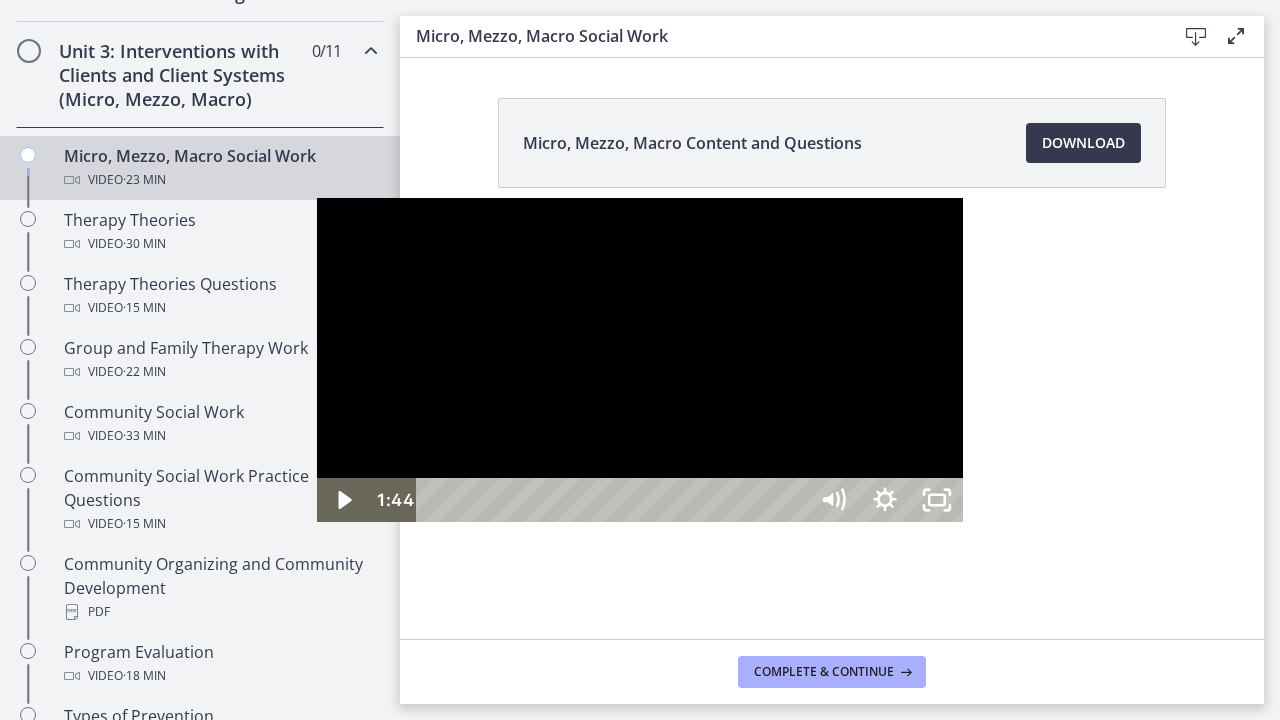 click at bounding box center (640, 360) 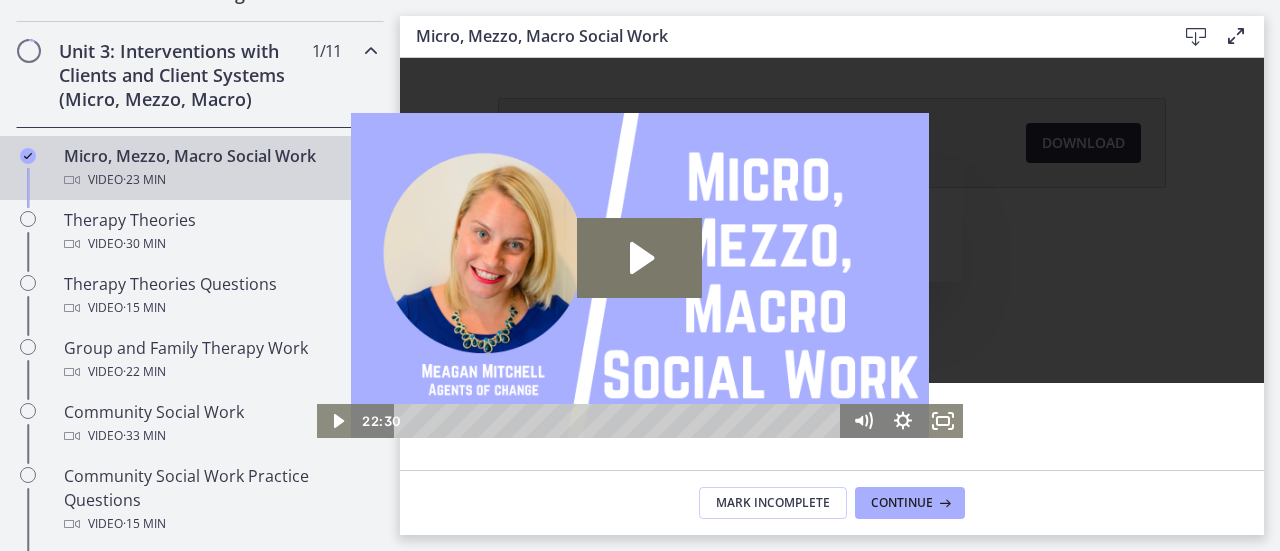 scroll, scrollTop: 0, scrollLeft: 0, axis: both 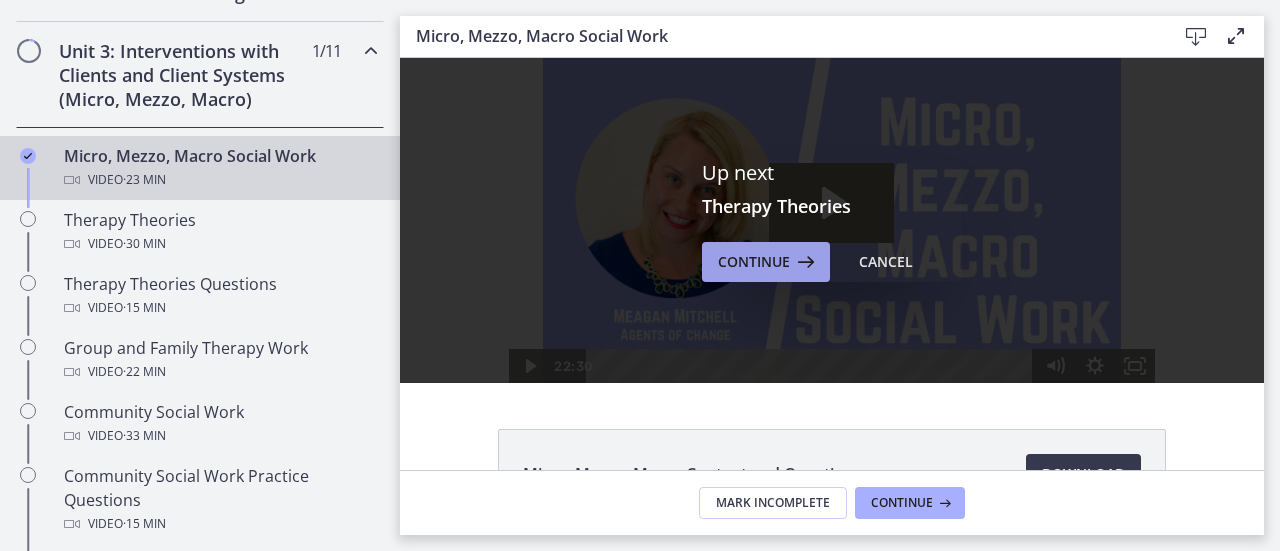 click on "Continue" at bounding box center (754, 262) 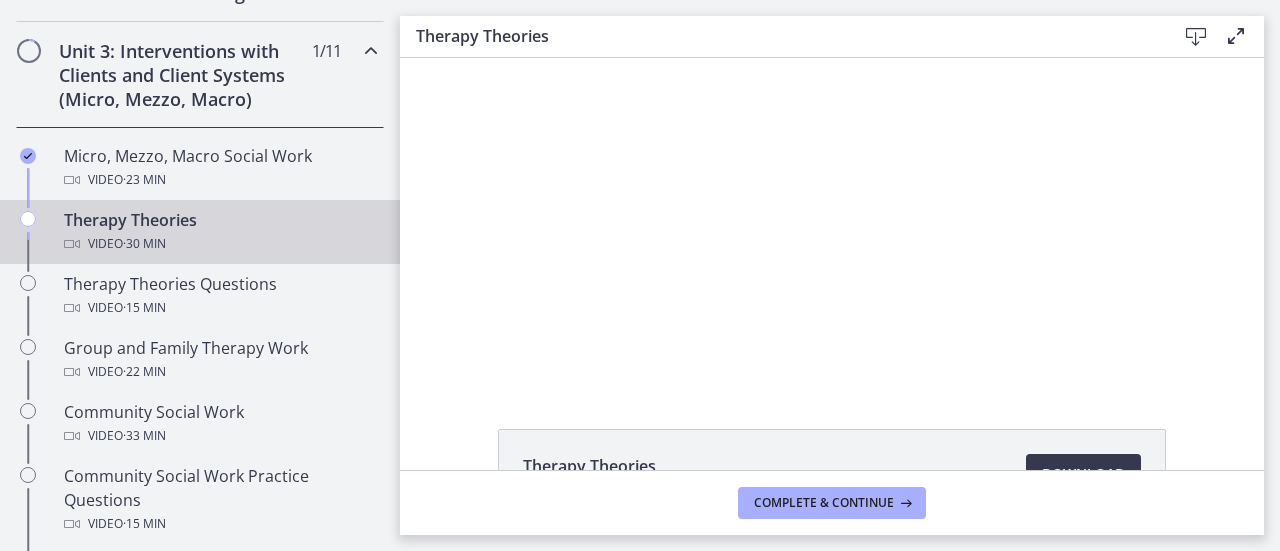 scroll, scrollTop: 0, scrollLeft: 0, axis: both 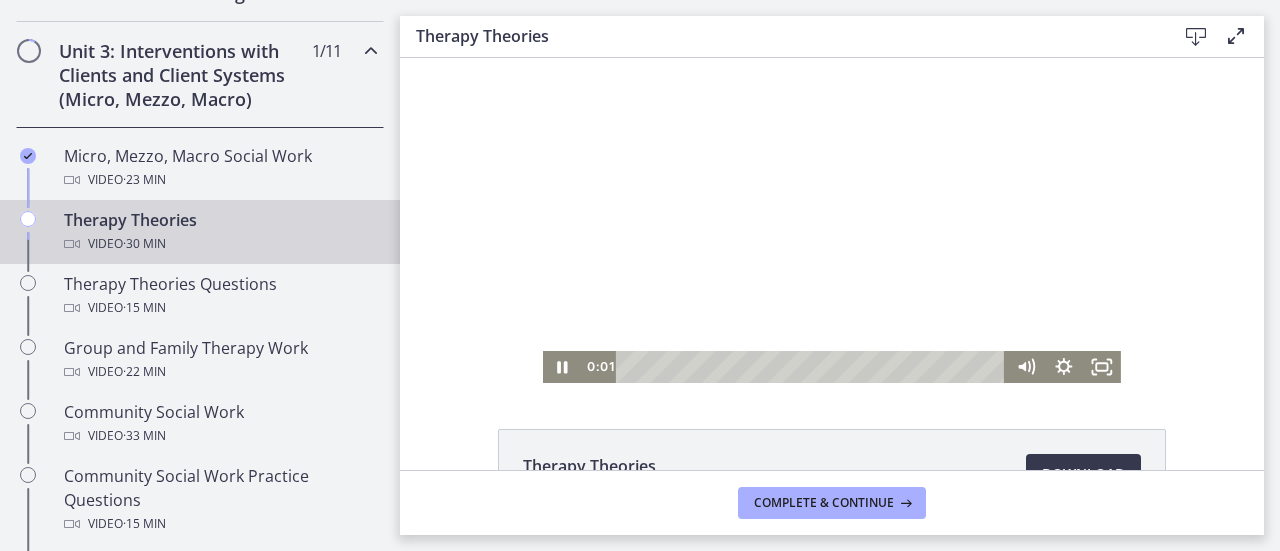click at bounding box center [832, 220] 